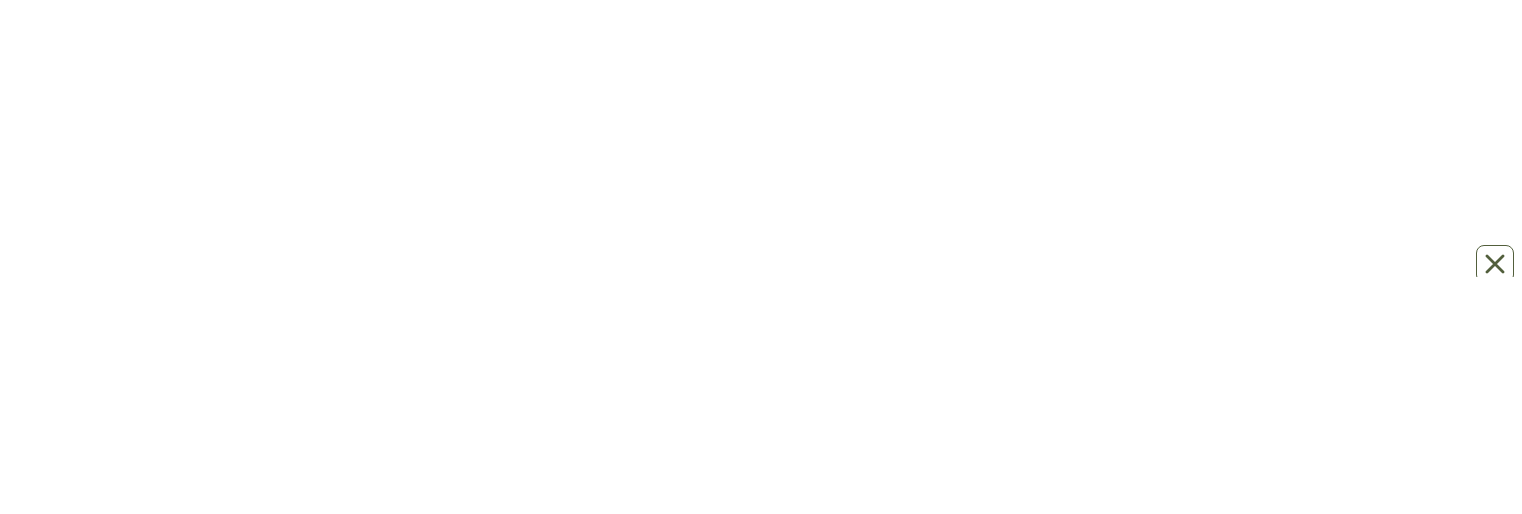 scroll, scrollTop: 0, scrollLeft: 0, axis: both 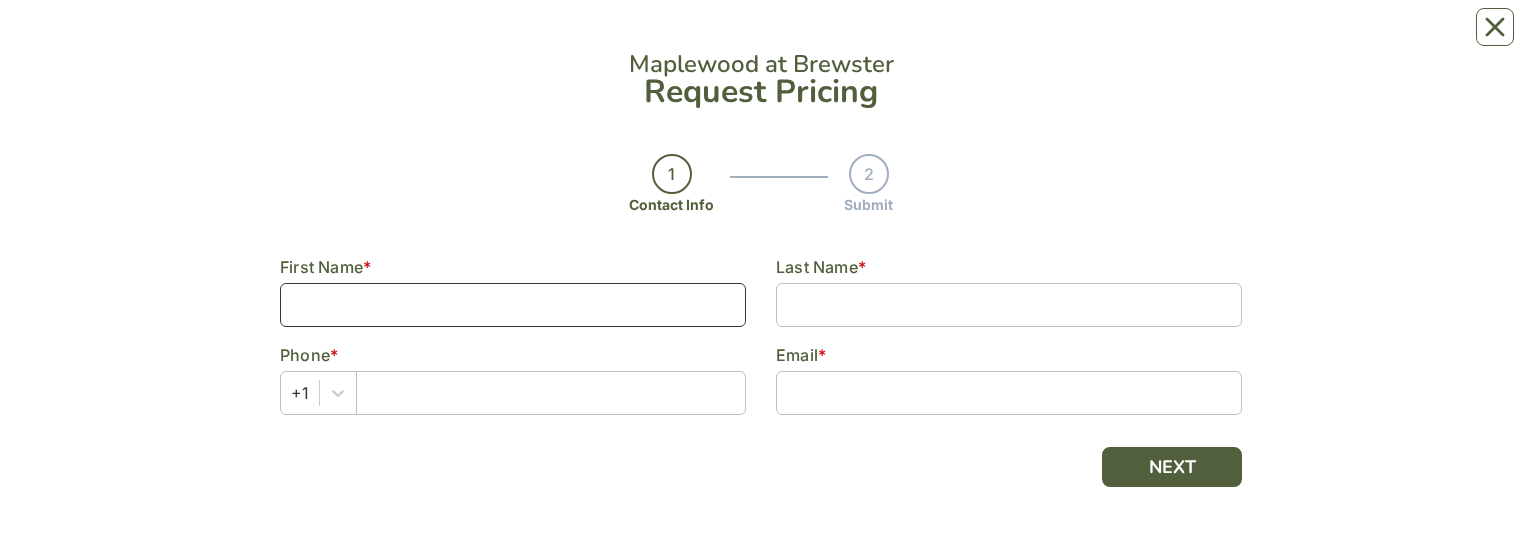 click at bounding box center [513, 305] 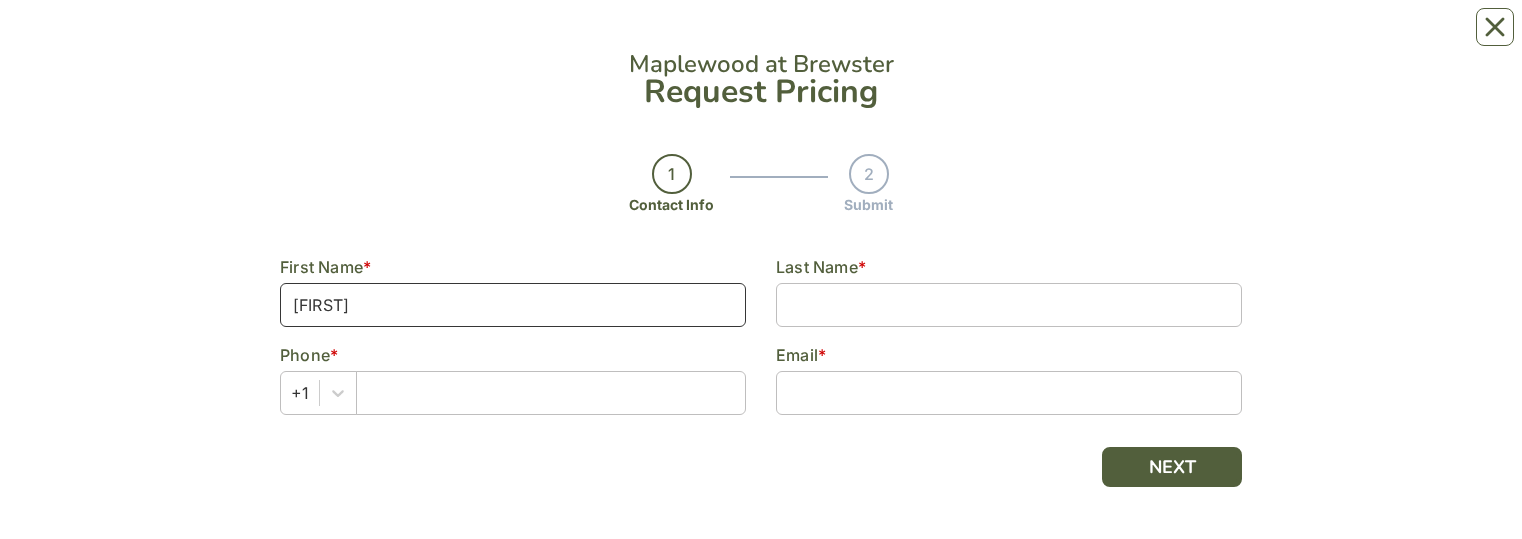 type on "[FIRST]" 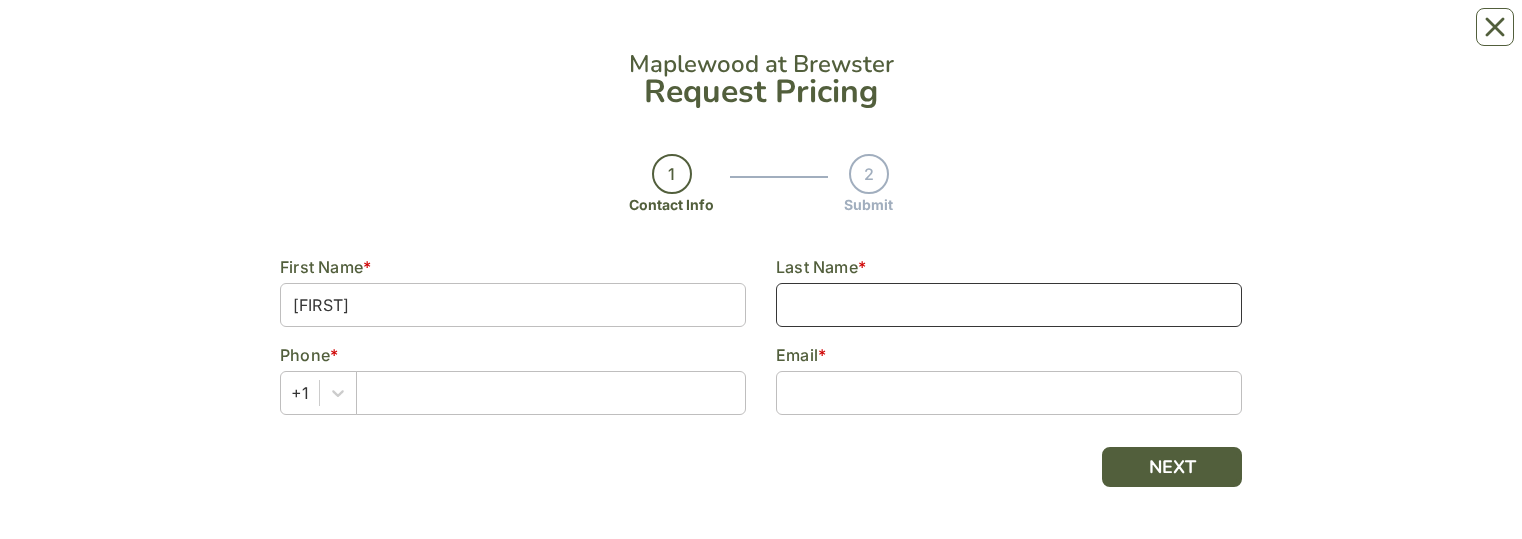 click at bounding box center [1009, 305] 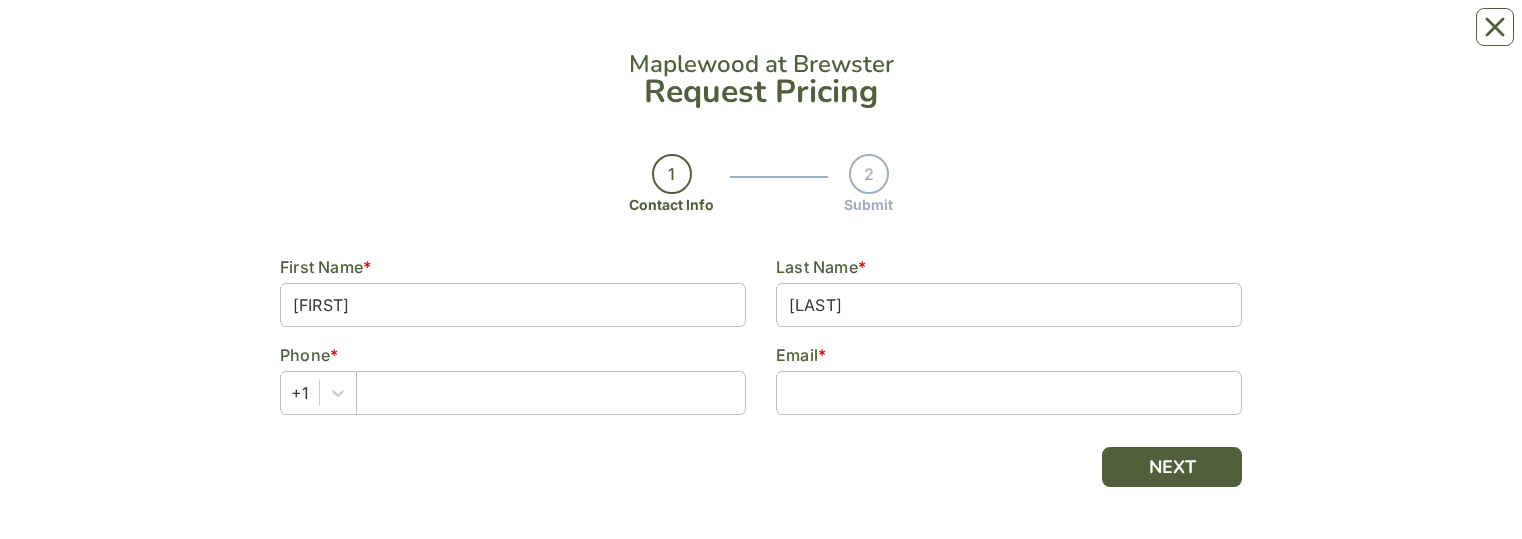 type on "[LAST]" 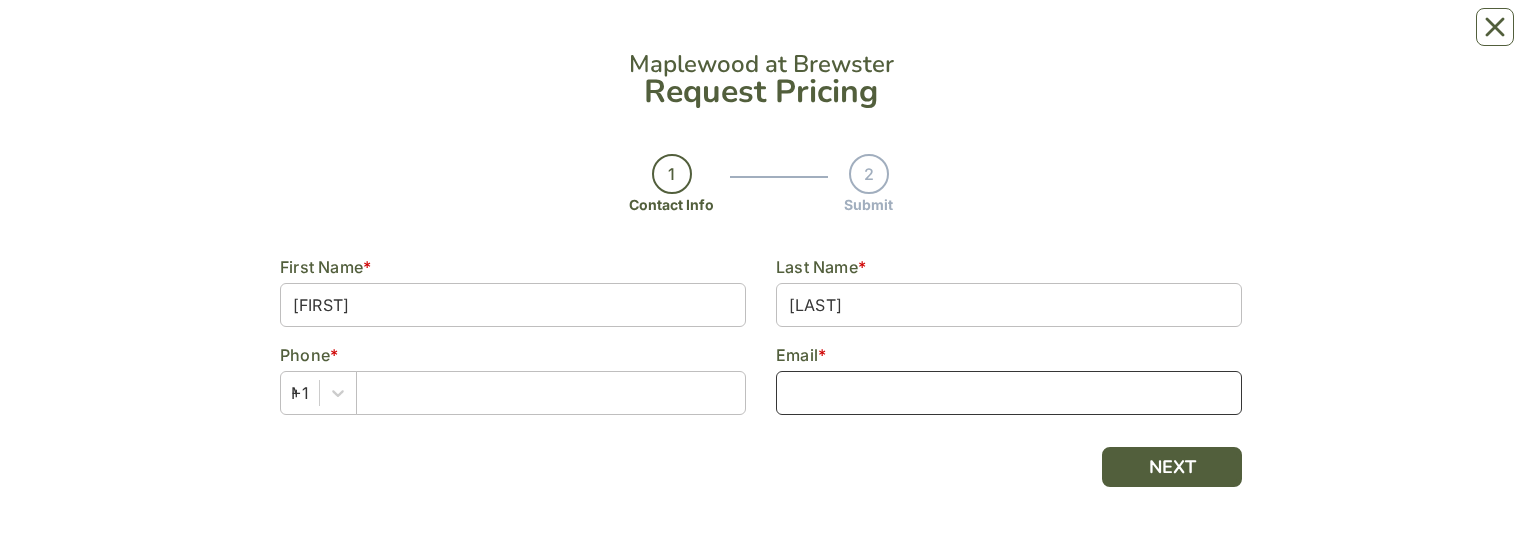 type on "[EMAIL]" 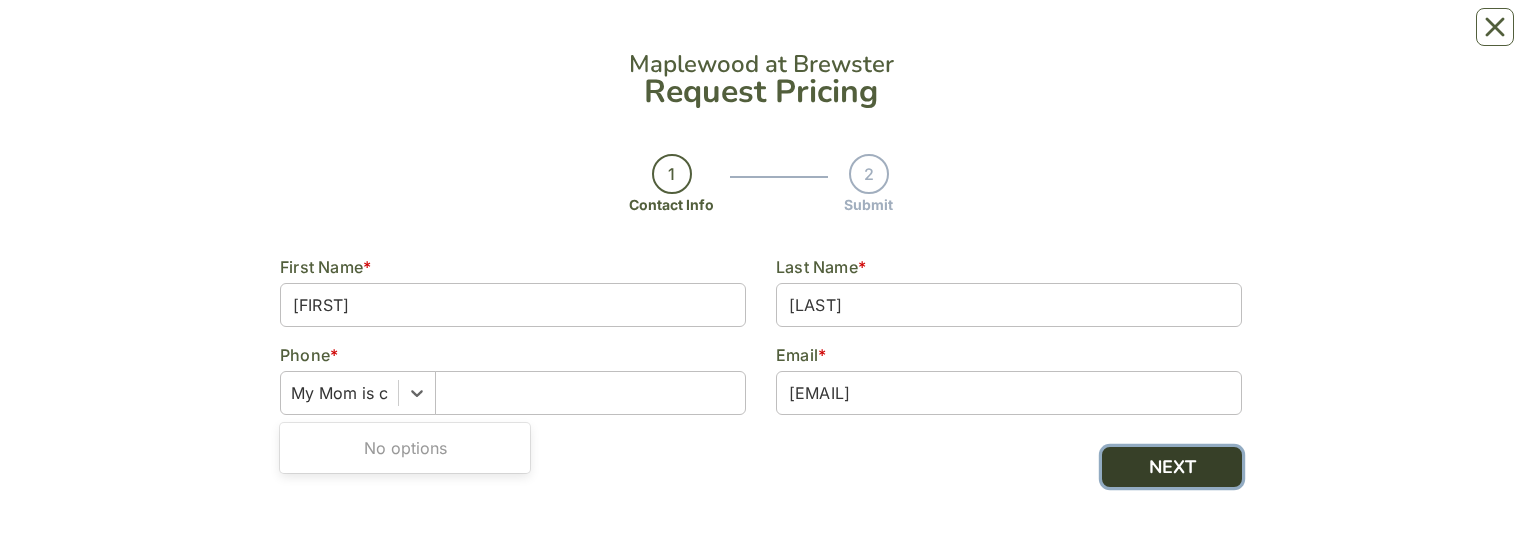 type 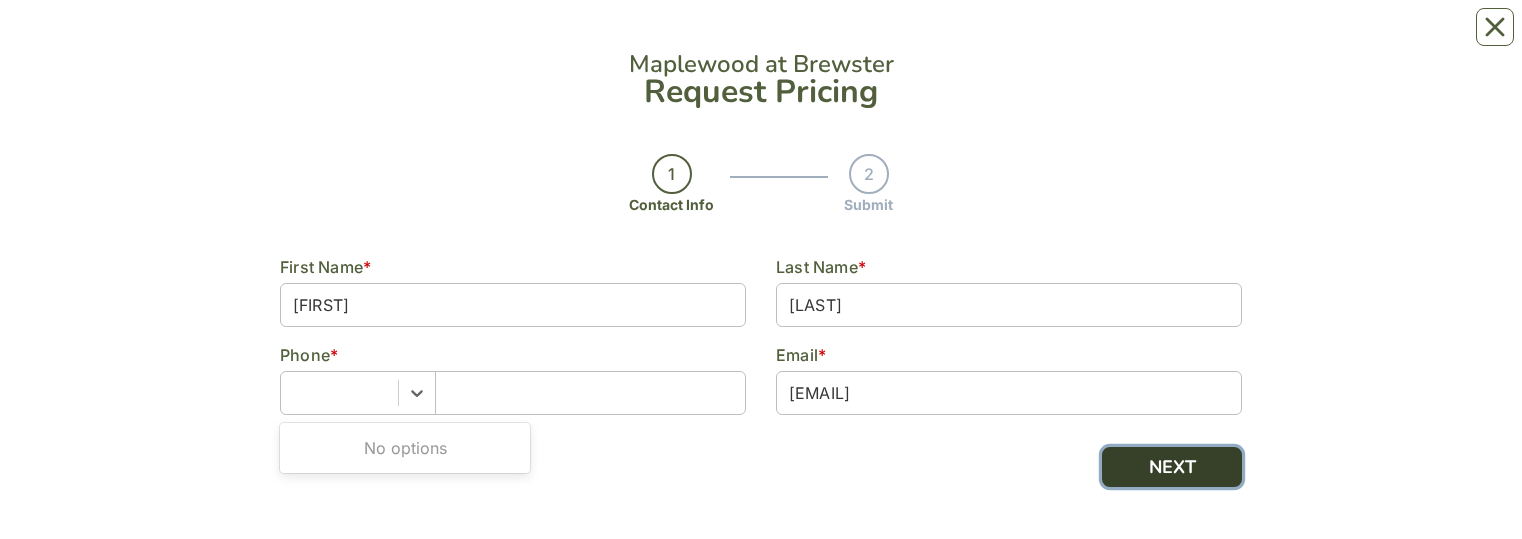 click on "NEXT" at bounding box center [1172, 467] 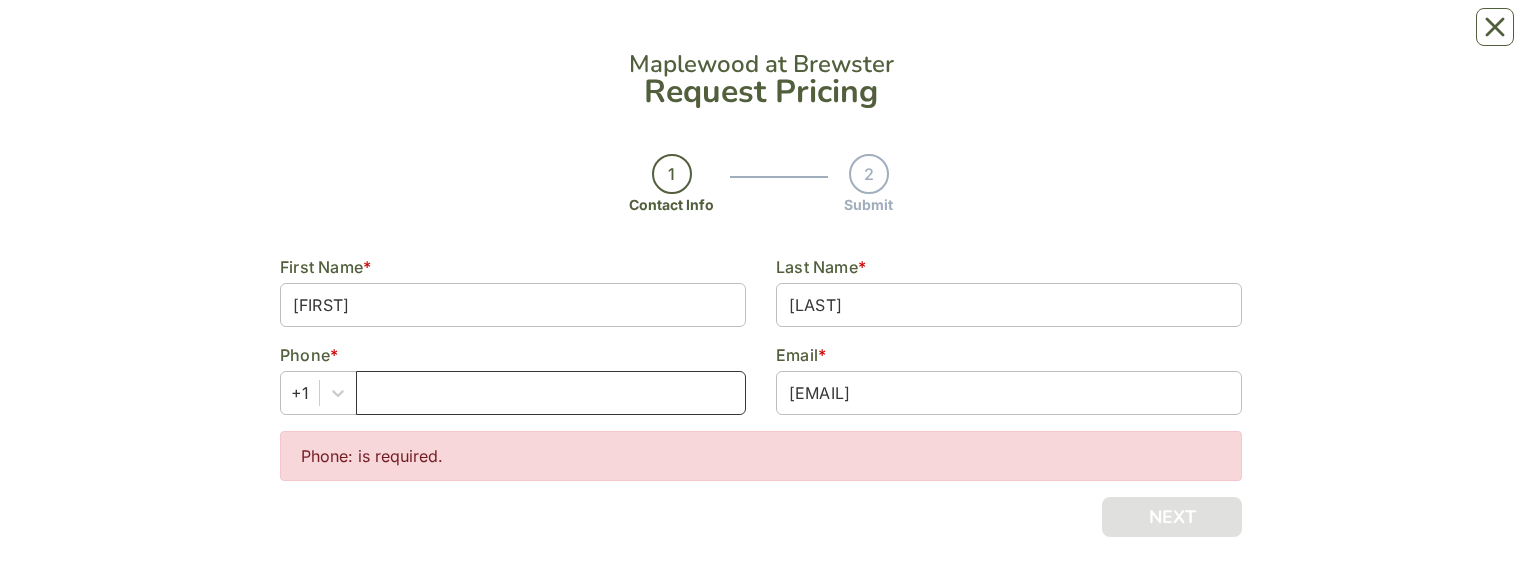 click at bounding box center [551, 393] 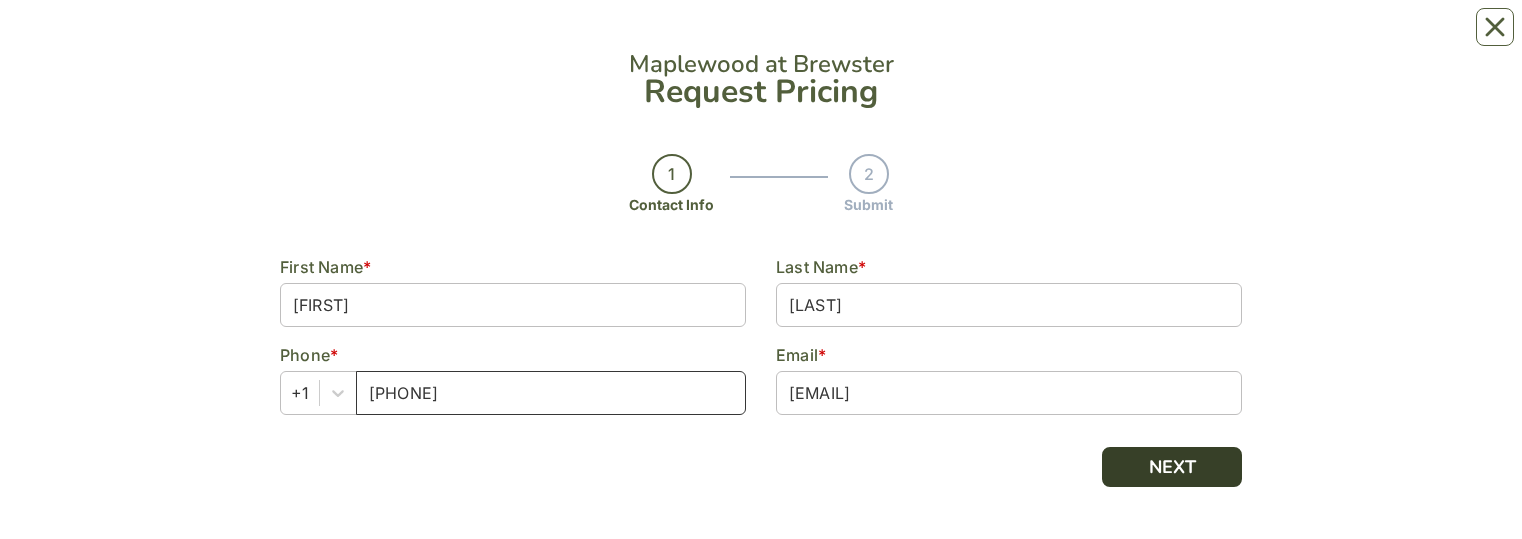 type on "[PHONE]" 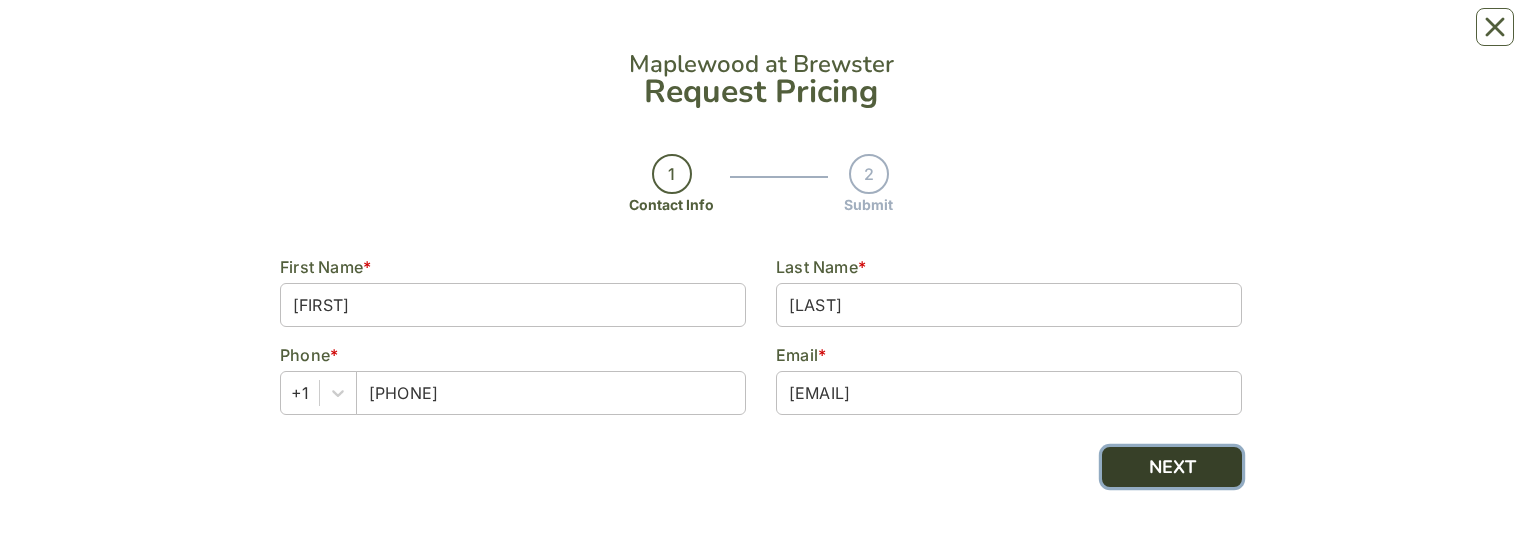 click on "NEXT" at bounding box center [1172, 467] 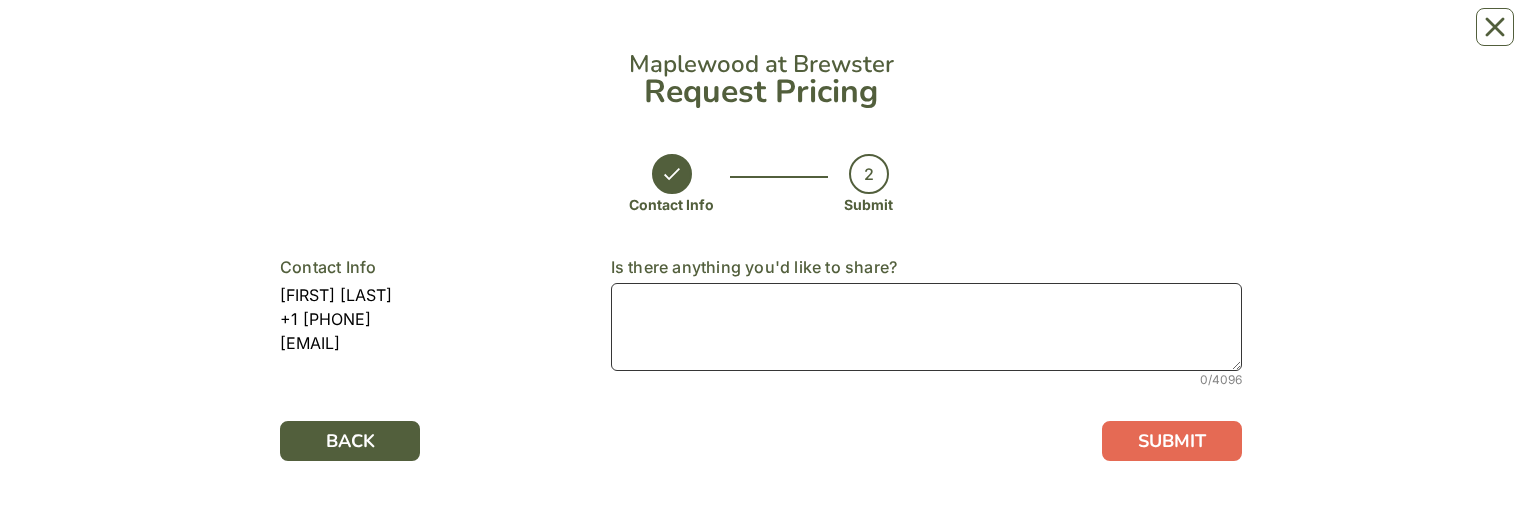 click at bounding box center (926, 327) 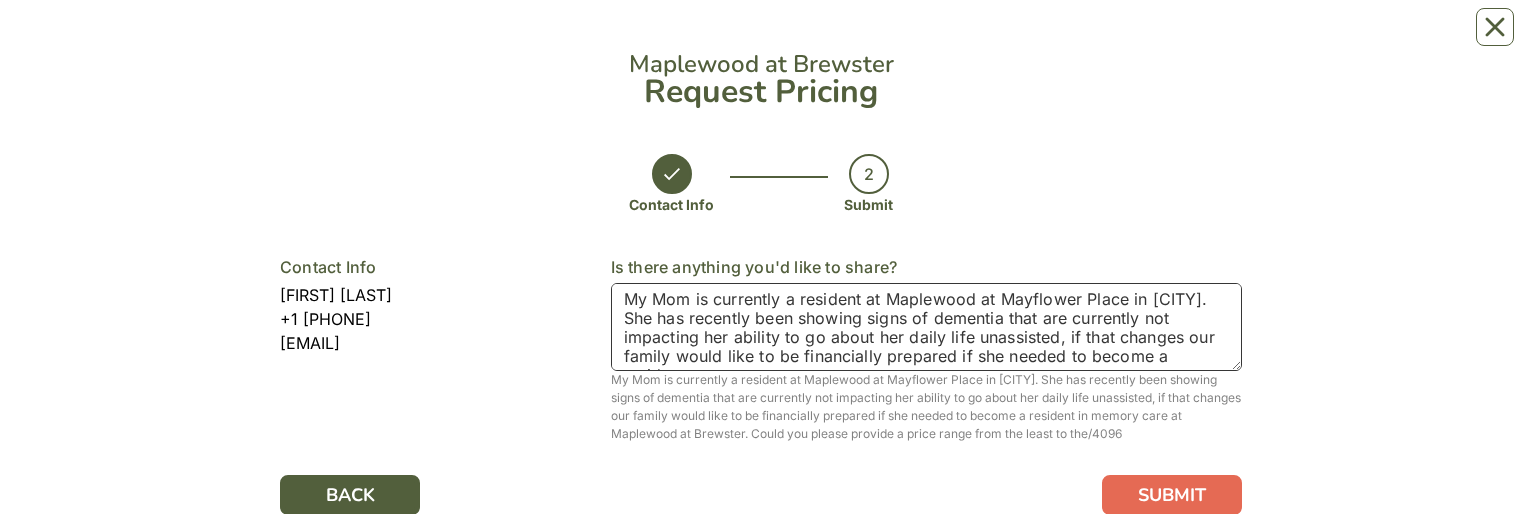 scroll, scrollTop: 14, scrollLeft: 0, axis: vertical 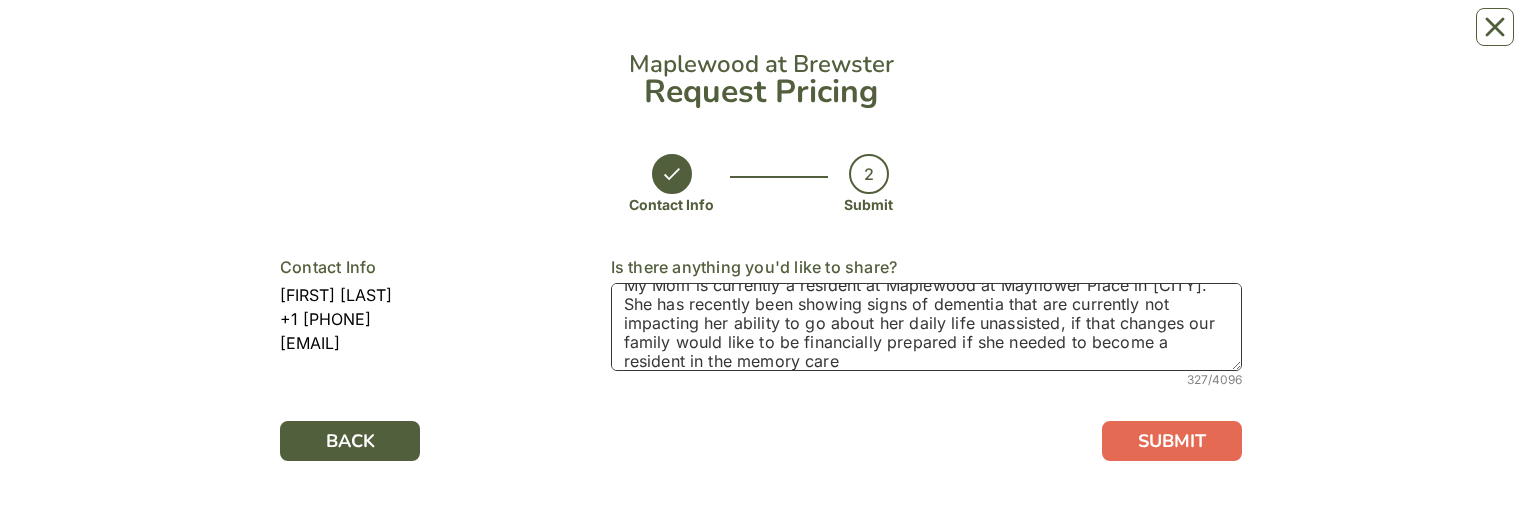 click on "My Mom is currently a resident at Maplewood at Mayflower Place in [CITY]. She has recently been showing signs of dementia that are currently not impacting her ability to go about her daily life unassisted, if that changes our family would like to be financially prepared if she needed to become a resident in the memory care" at bounding box center [926, 327] 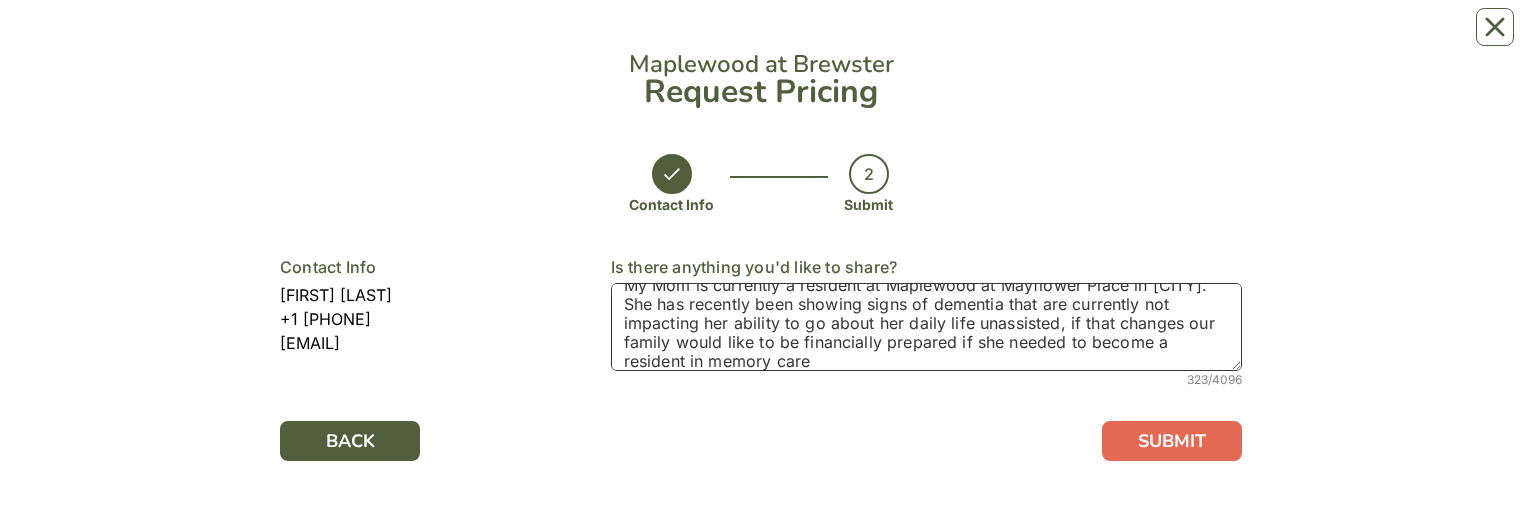click on "My Mom is currently a resident at Maplewood at Mayflower Place in [CITY]. She has recently been showing signs of dementia that are currently not impacting her ability to go about her daily life unassisted, if that changes our family would like to be financially prepared if she needed to become a resident in memory care" at bounding box center [926, 327] 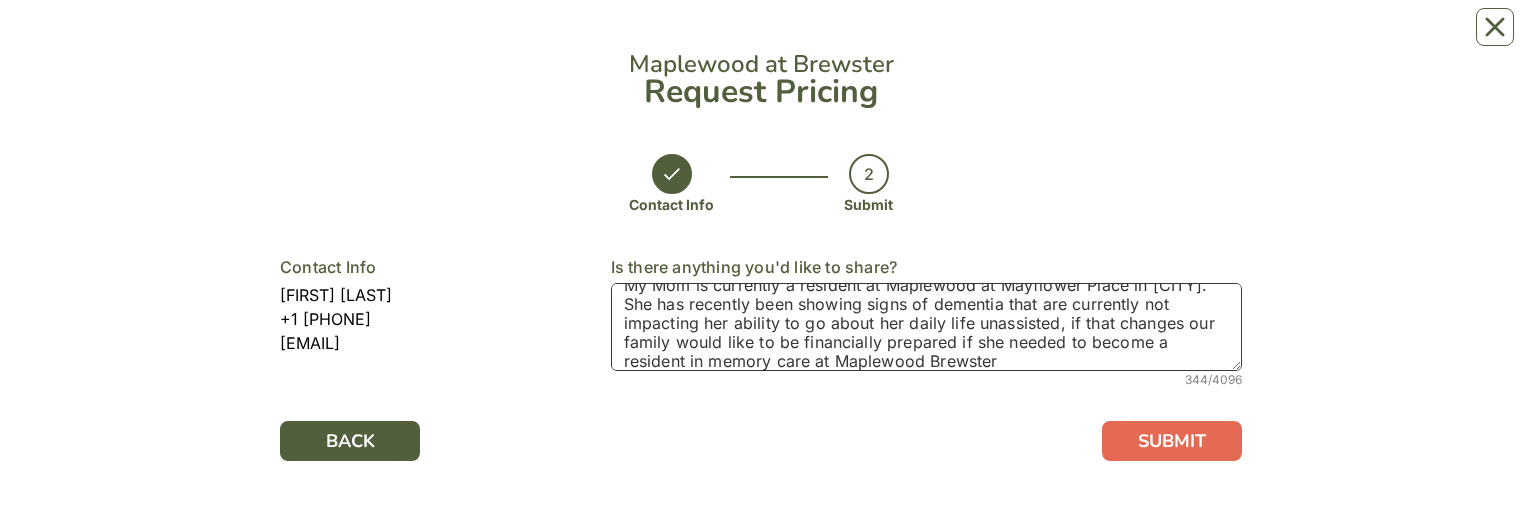 click on "My Mom is currently a resident at Maplewood at Mayflower Place in [CITY]. She has recently been showing signs of dementia that are currently not impacting her ability to go about her daily life unassisted, if that changes our family would like to be financially prepared if she needed to become a resident in memory care at Maplewood Brewster" at bounding box center [926, 327] 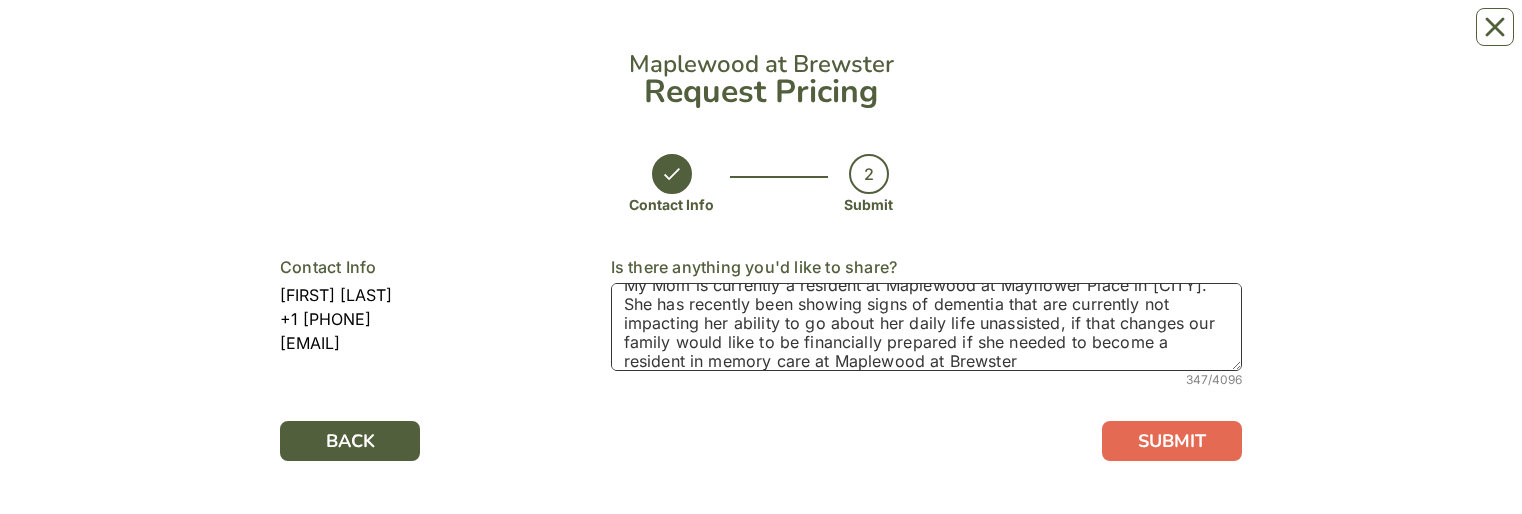click on "My Mom is currently a resident at Maplewood at Mayflower Place in [CITY]. She has recently been showing signs of dementia that are currently not impacting her ability to go about her daily life unassisted, if that changes our family would like to be financially prepared if she needed to become a resident in memory care at Maplewood at Brewster" at bounding box center (926, 327) 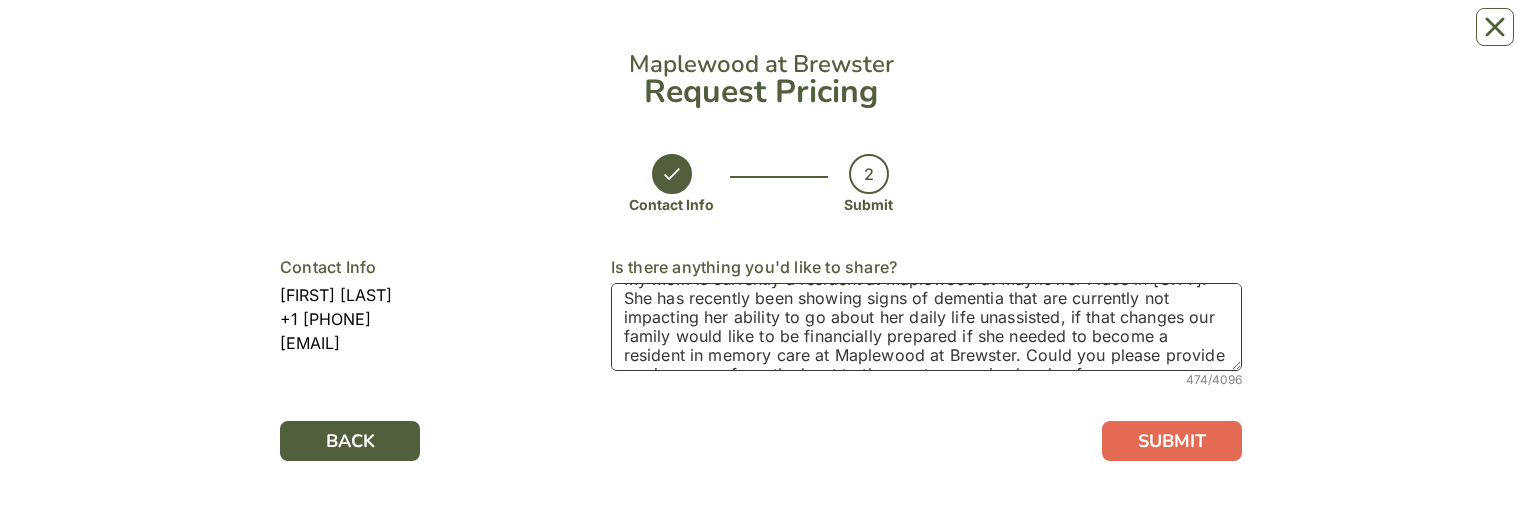 scroll, scrollTop: 0, scrollLeft: 0, axis: both 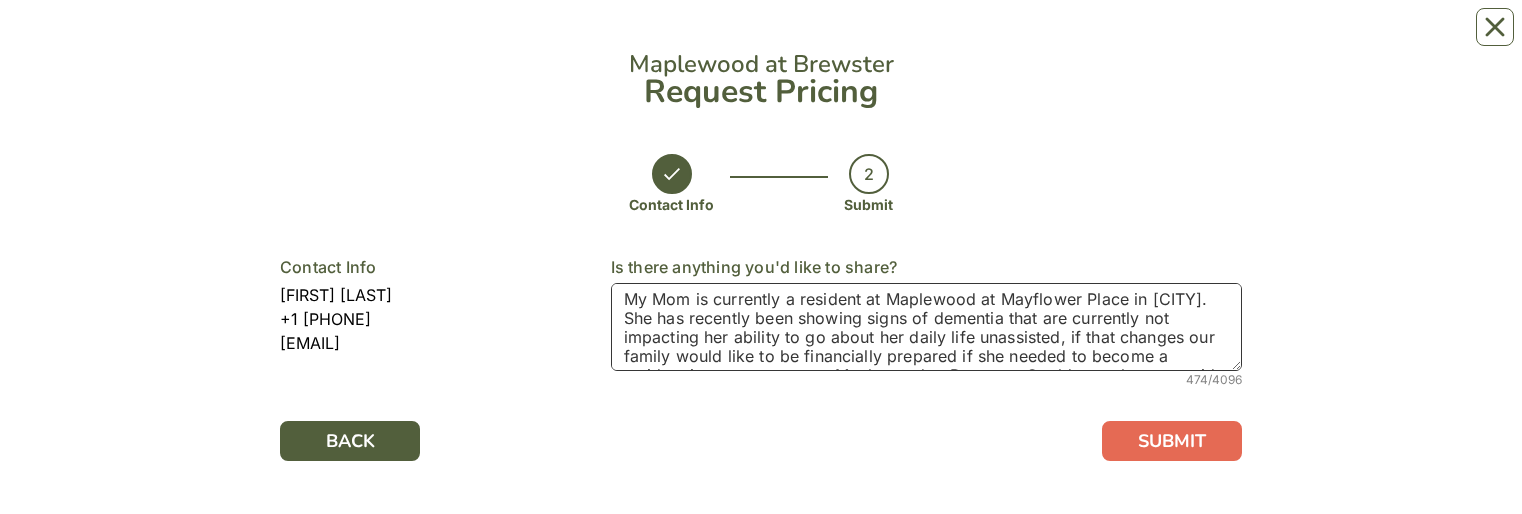 click on "My Mom is currently a resident at Maplewood at Mayflower Place in [CITY]. She has recently been showing signs of dementia that are currently not impacting her ability to go about her daily life unassisted, if that changes our family would like to be financially prepared if she needed to become a resident in memory care at Maplewood at Brewster. Could you please provide a price range from the least to the most expensive levels of your memory care. Thank you- [FIRST] [LAST]" at bounding box center (926, 327) 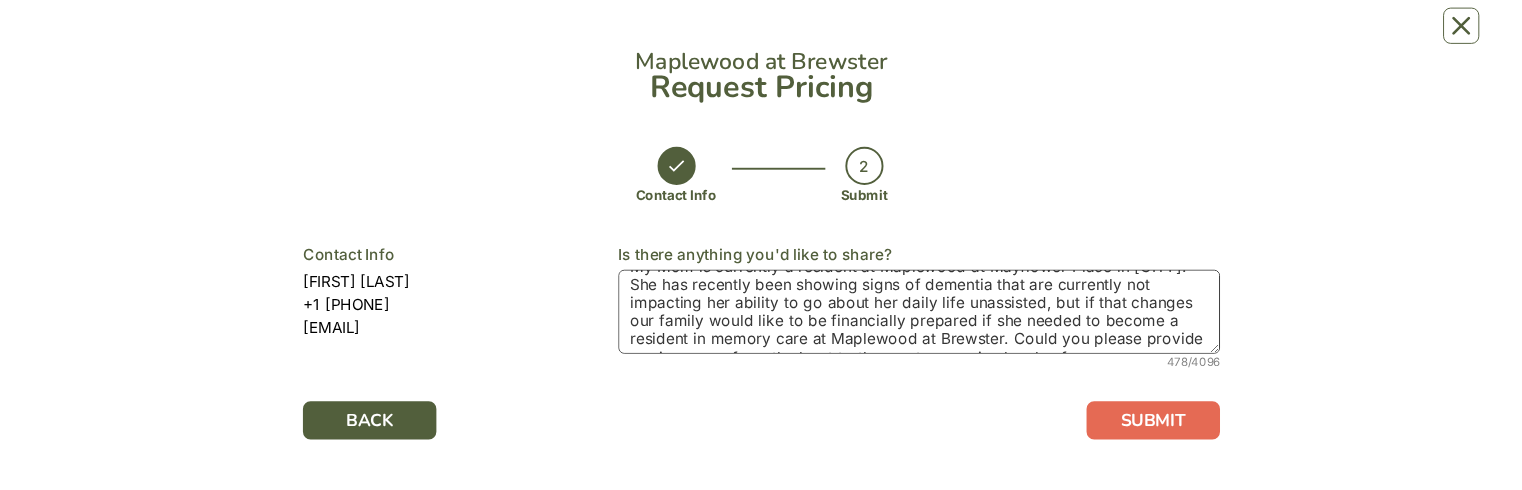 scroll, scrollTop: 30, scrollLeft: 0, axis: vertical 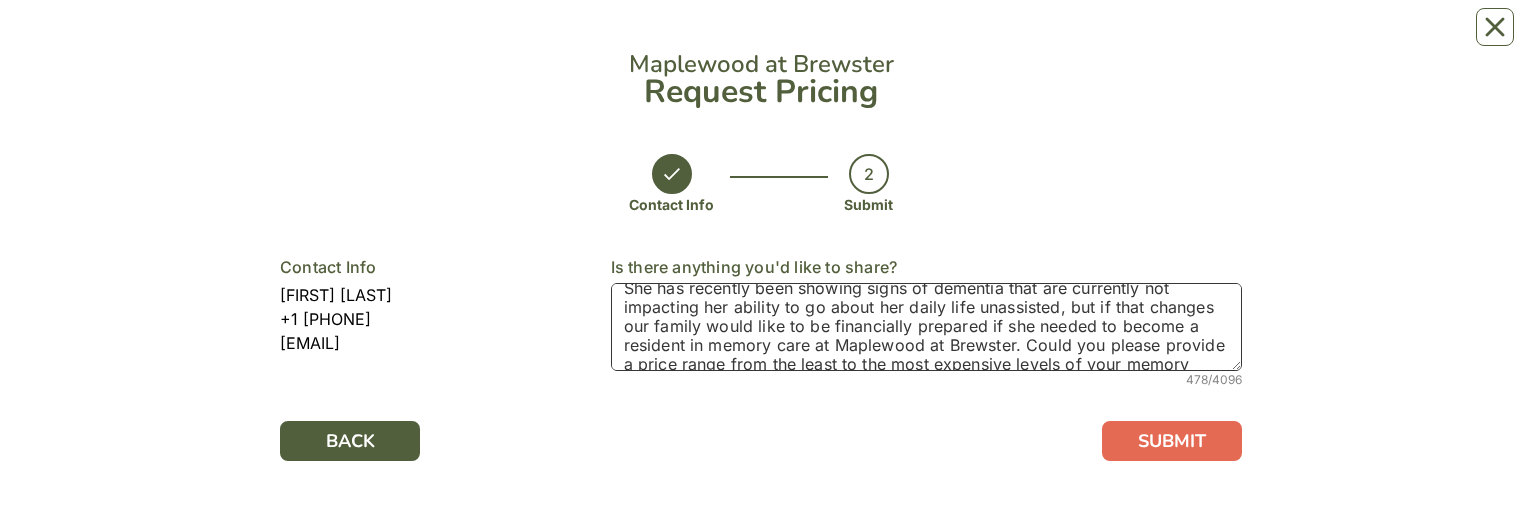 click on "My Mom is currently a resident at Maplewood at Mayflower Place in [CITY]. She has recently been showing signs of dementia that are currently not impacting her ability to go about her daily life unassisted, but if that changes our family would like to be financially prepared if she needed to become a resident in memory care at Maplewood at Brewster. Could you please provide a price range from the least to the most expensive levels of your memory care. Thank you- [FIRST] [LAST]" at bounding box center [926, 327] 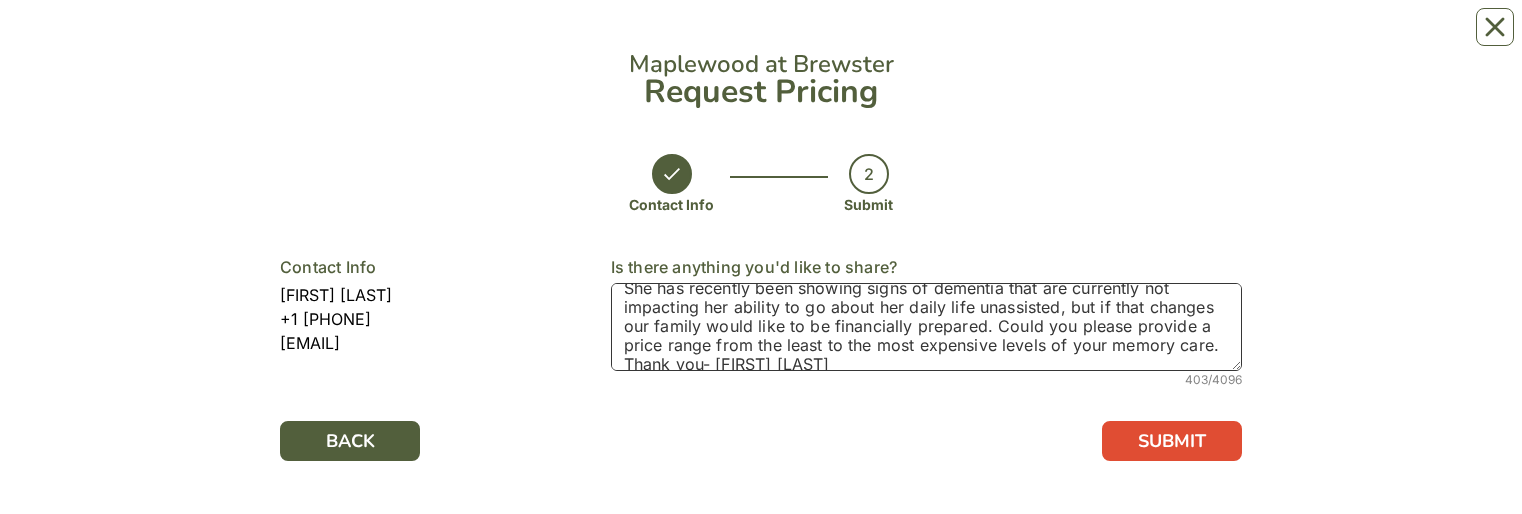type on "My Mom is currently a resident at Maplewood at Mayflower Place in [CITY]. She has recently been showing signs of dementia that are currently not impacting her ability to go about her daily life unassisted, but if that changes our family would like to be financially prepared. Could you please provide a price range from the least to the most expensive levels of your memory care. Thank you- [FIRST] [LAST]" 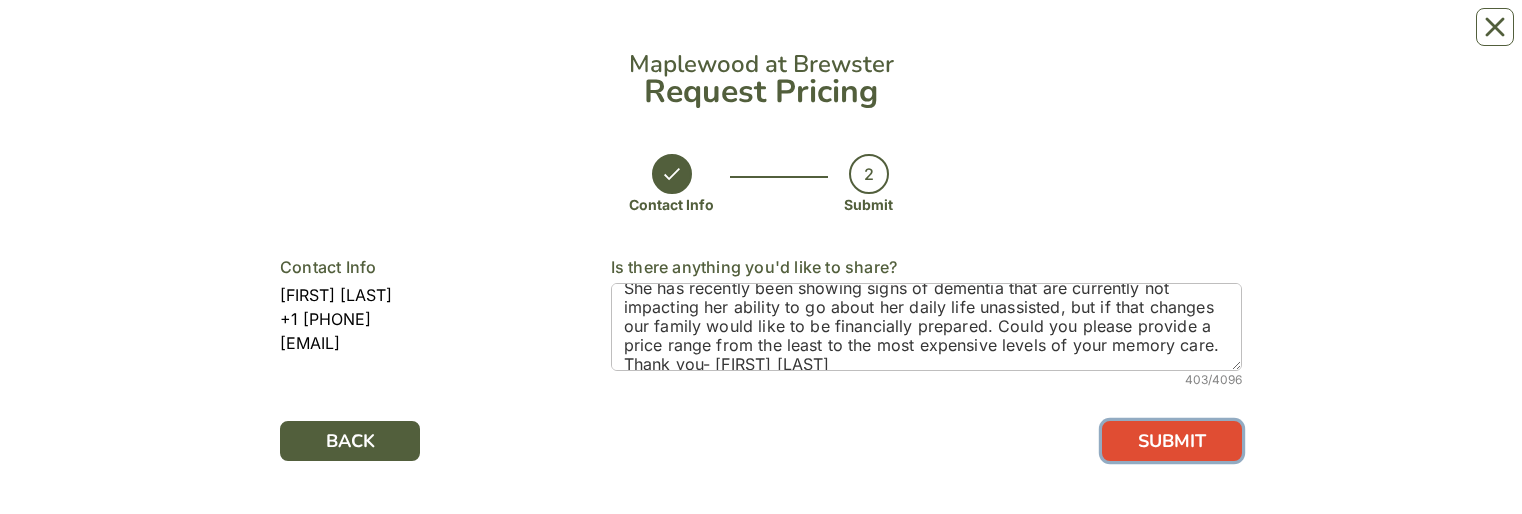 click on "SUBMIT" at bounding box center [1172, 441] 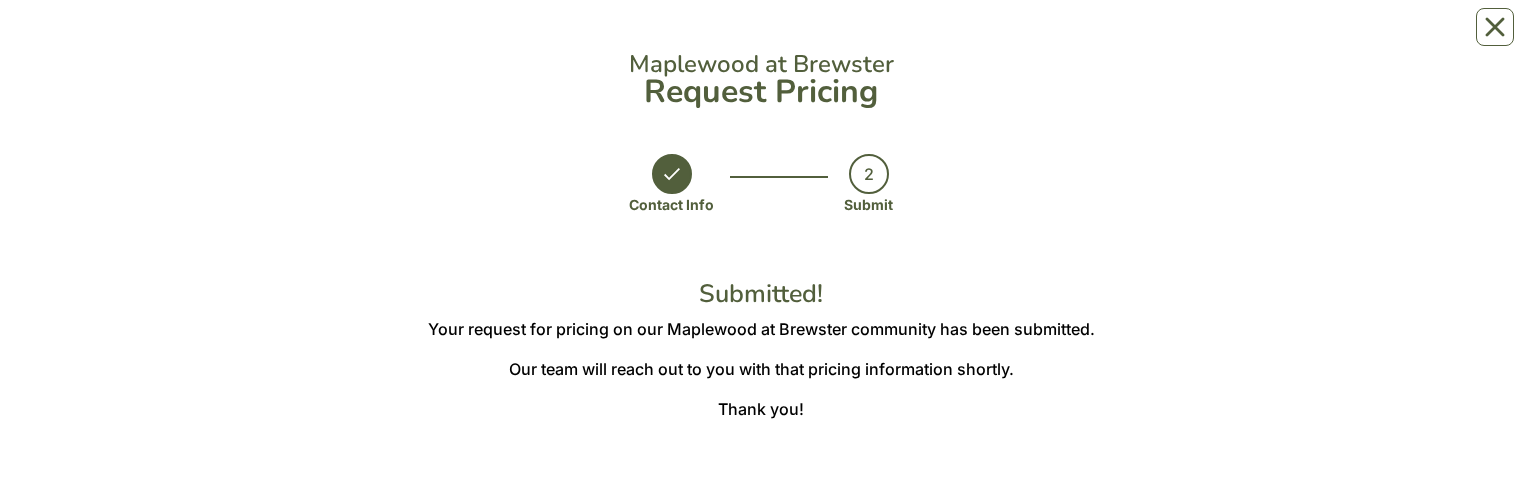 click on "2" at bounding box center [869, 174] 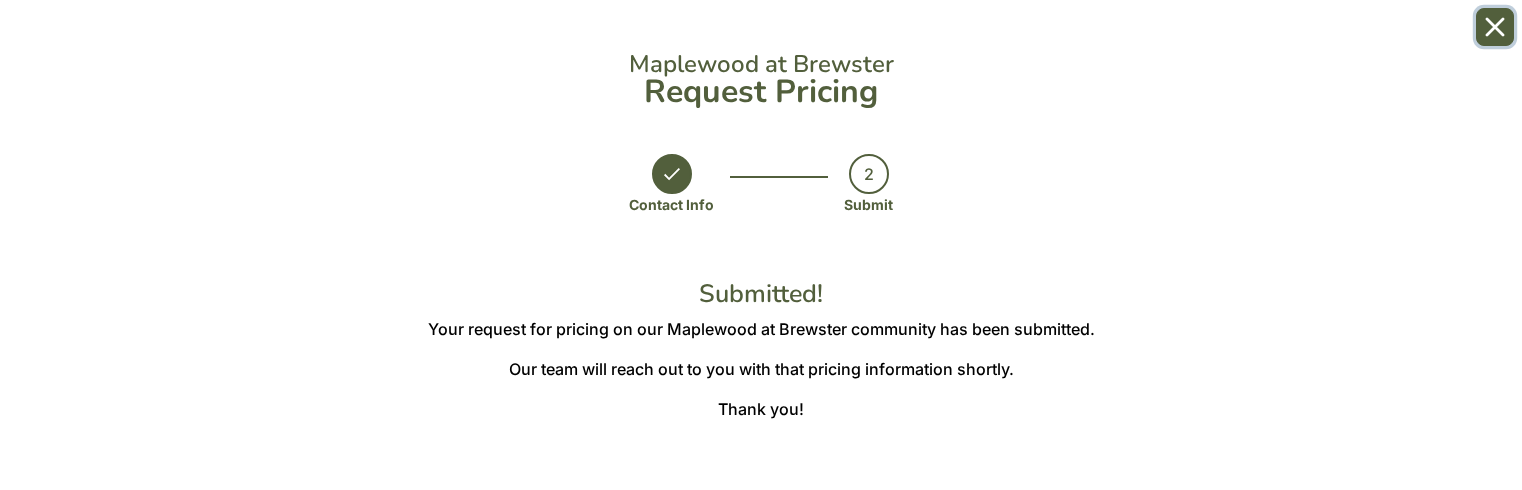 click 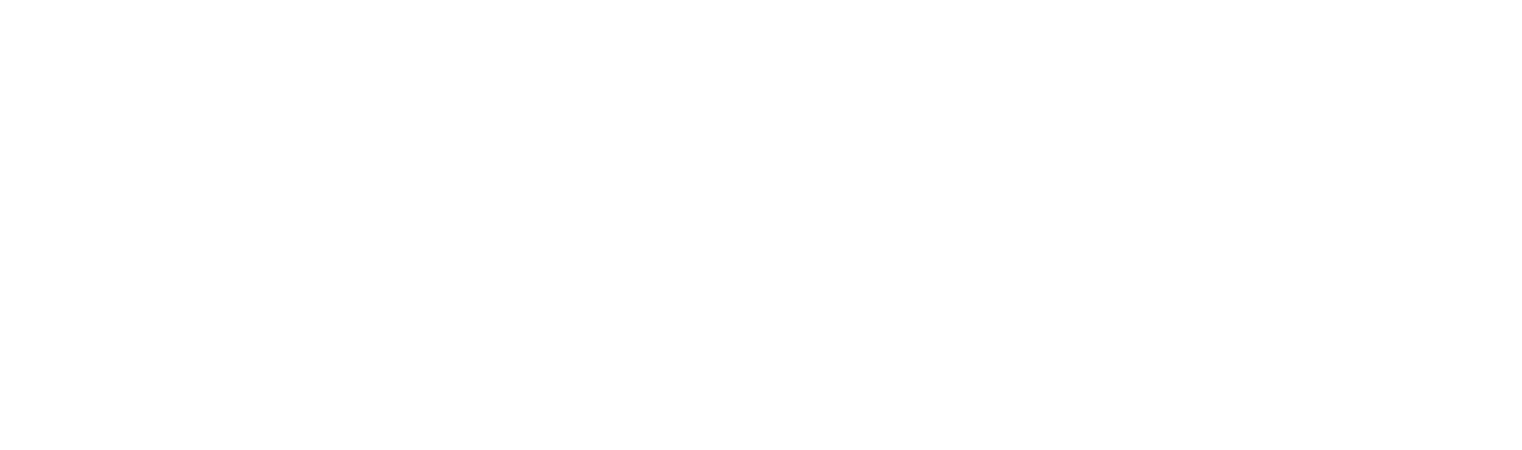 scroll, scrollTop: 0, scrollLeft: 0, axis: both 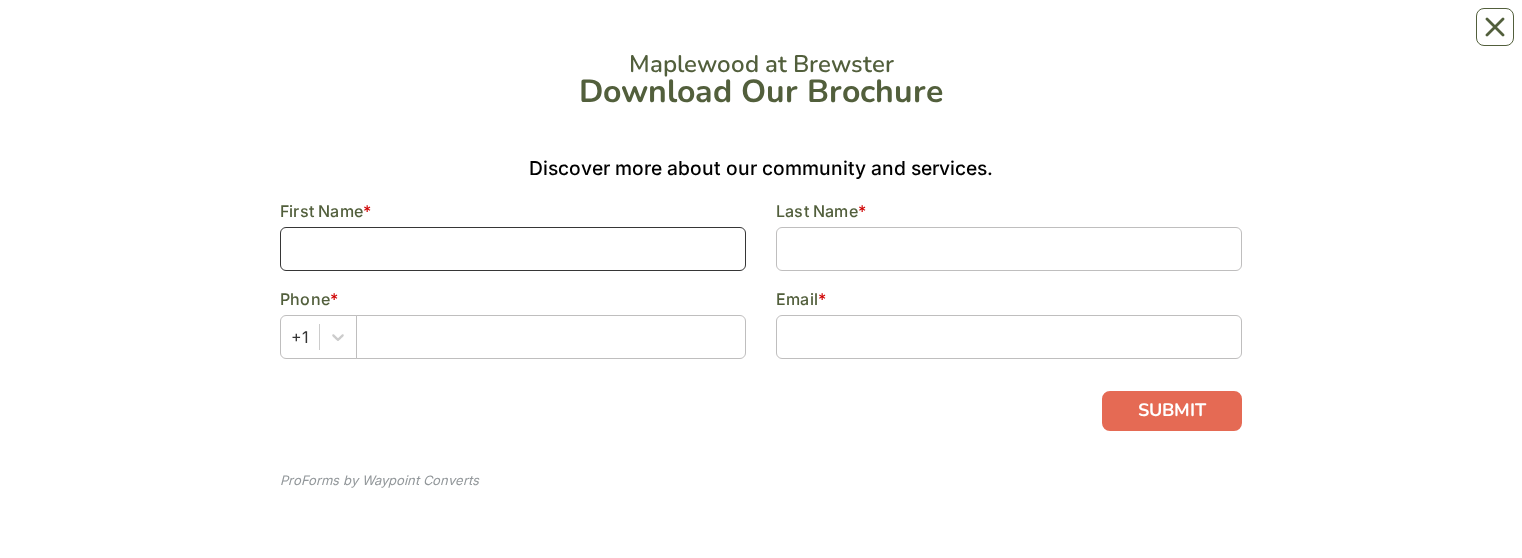 click at bounding box center (513, 249) 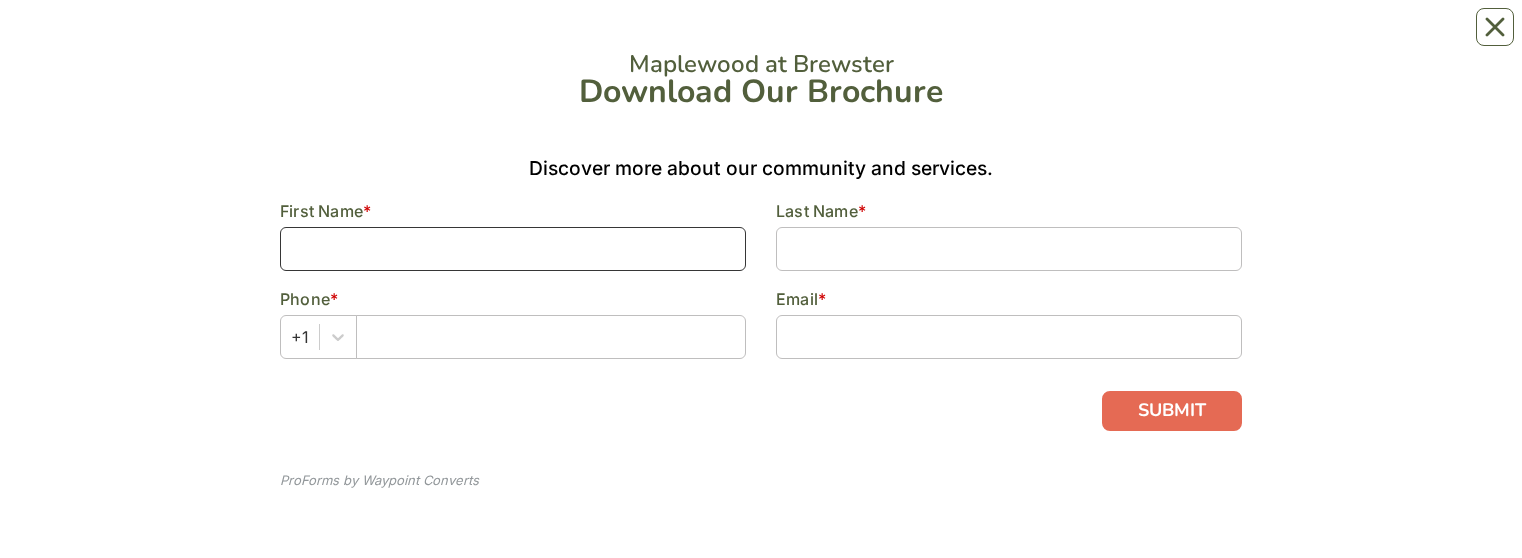 type on "[FIRST]" 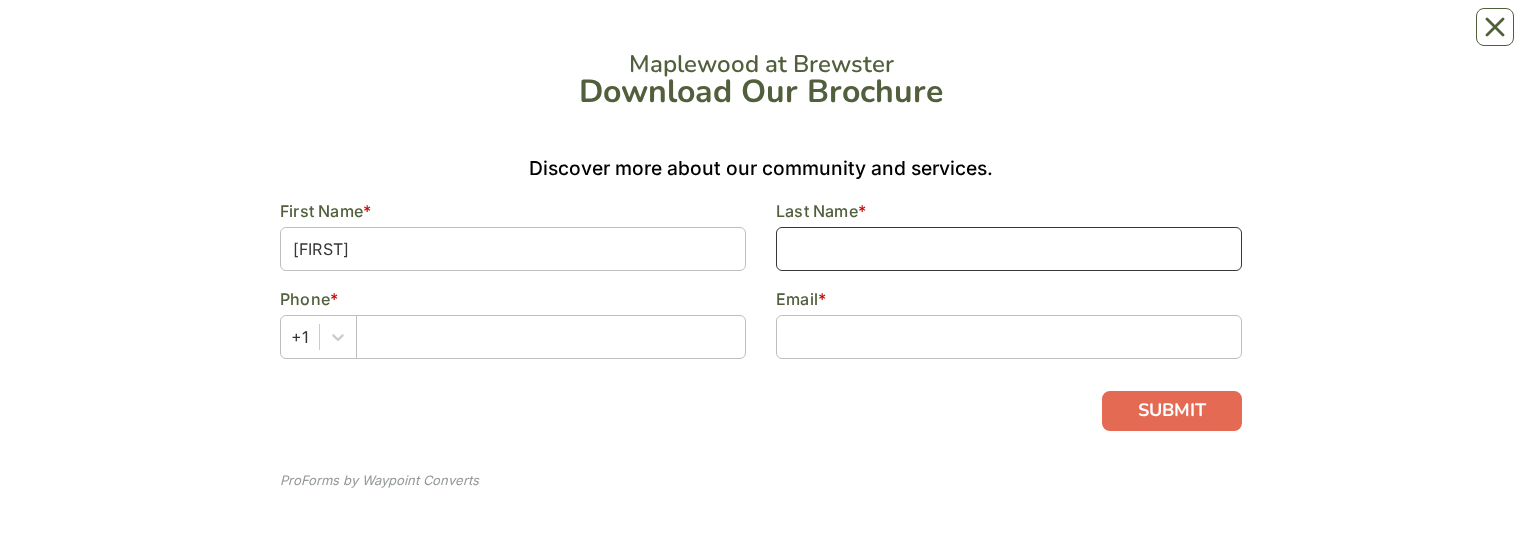type on "[FIRST]" 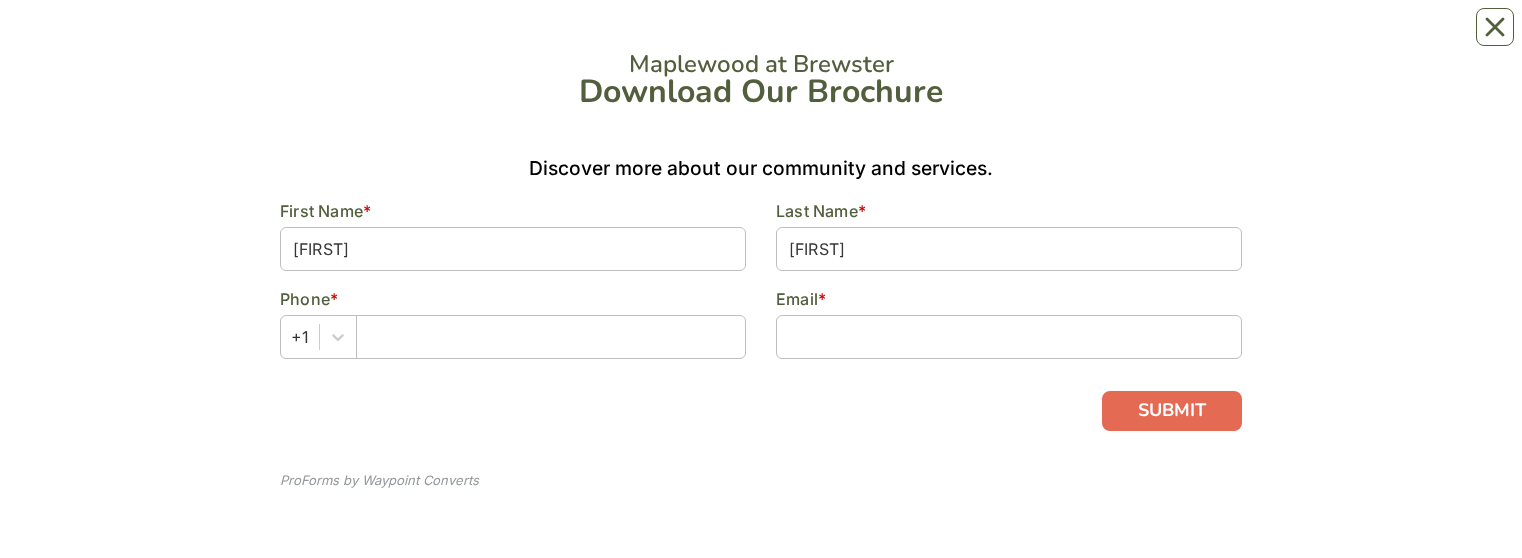 type on "[PHONE]" 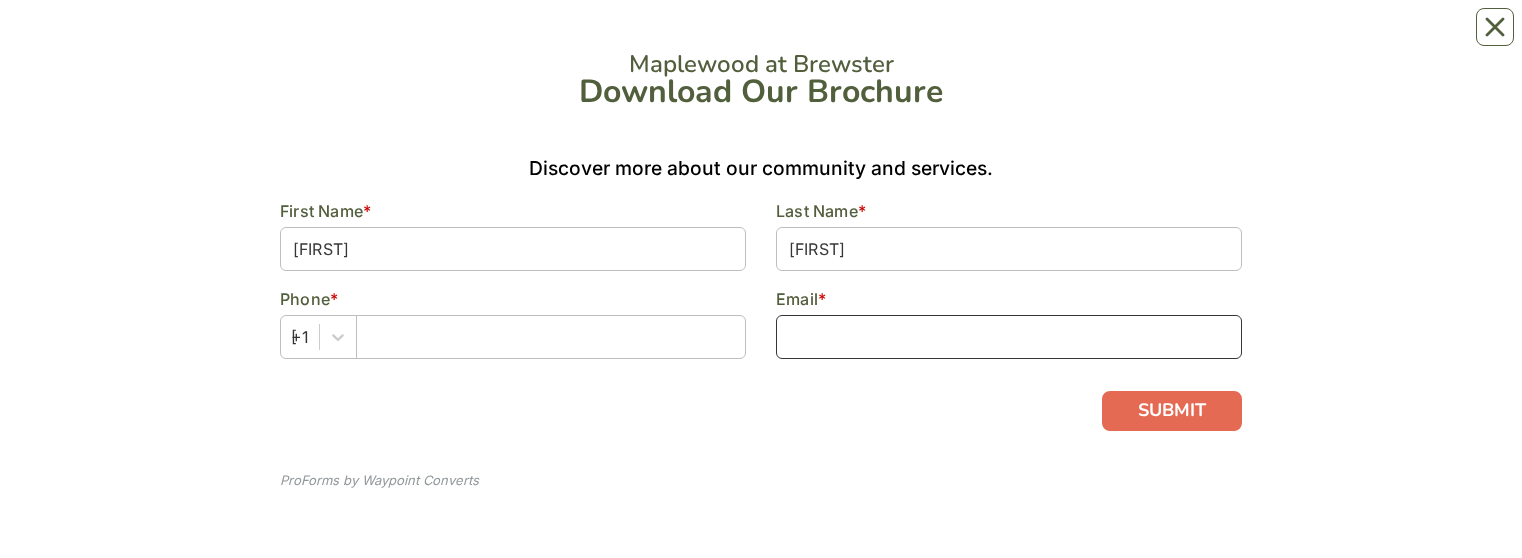 type on "[USERNAME]@[DOMAIN].com" 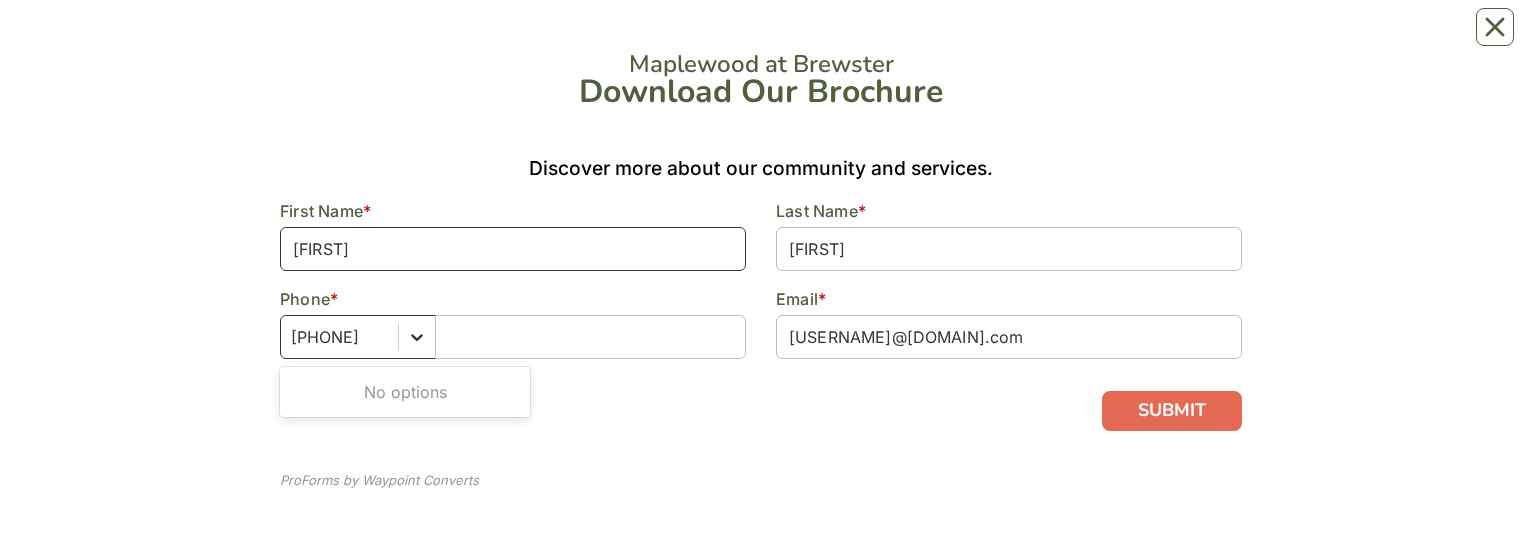 type 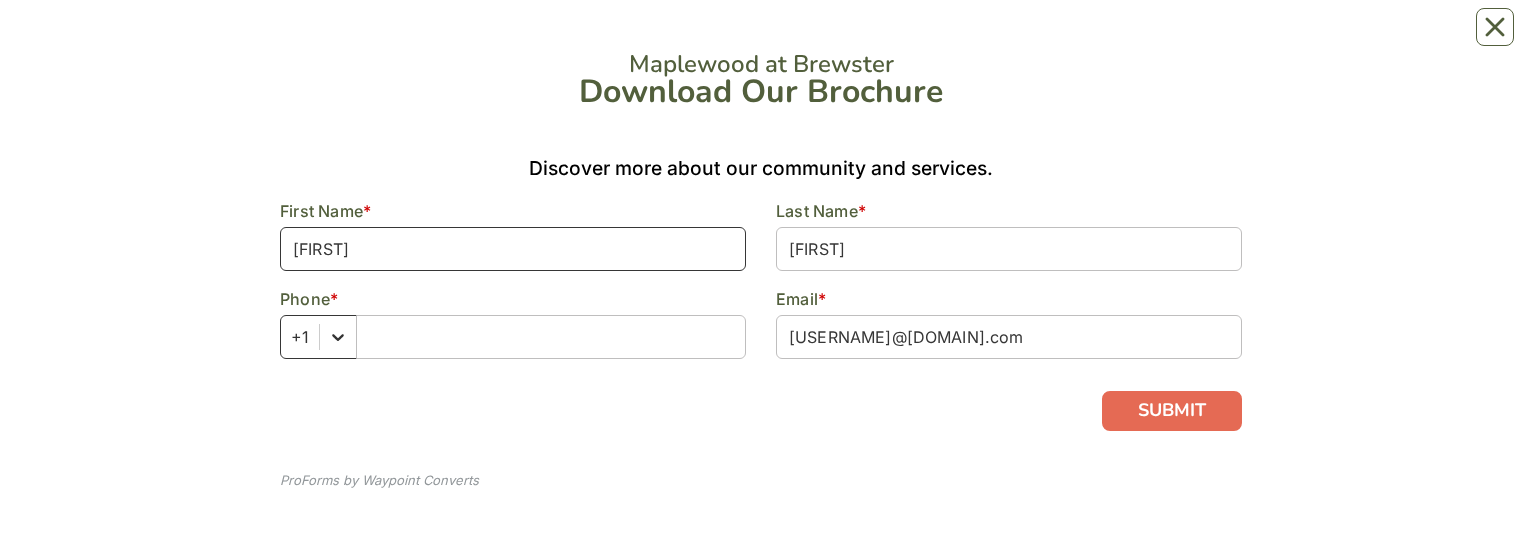 click on "Select is focused ,type to refine list, press Down to open the menu,  +1[PHONE]" at bounding box center [513, 337] 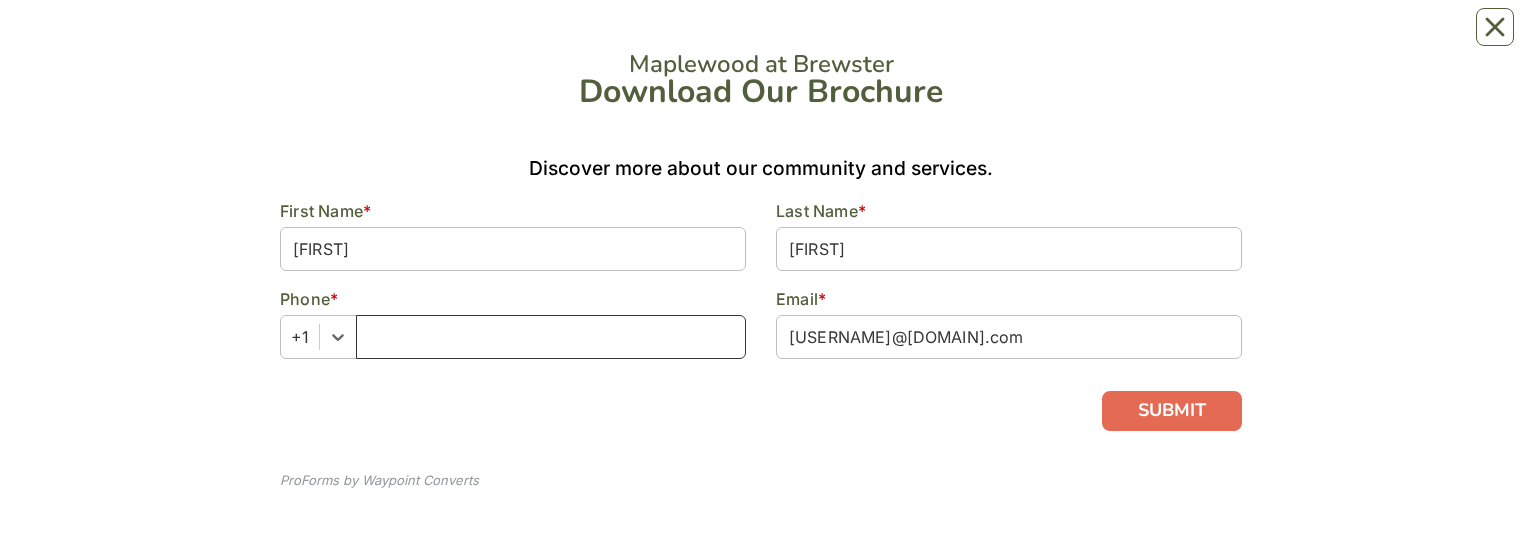 click at bounding box center [551, 337] 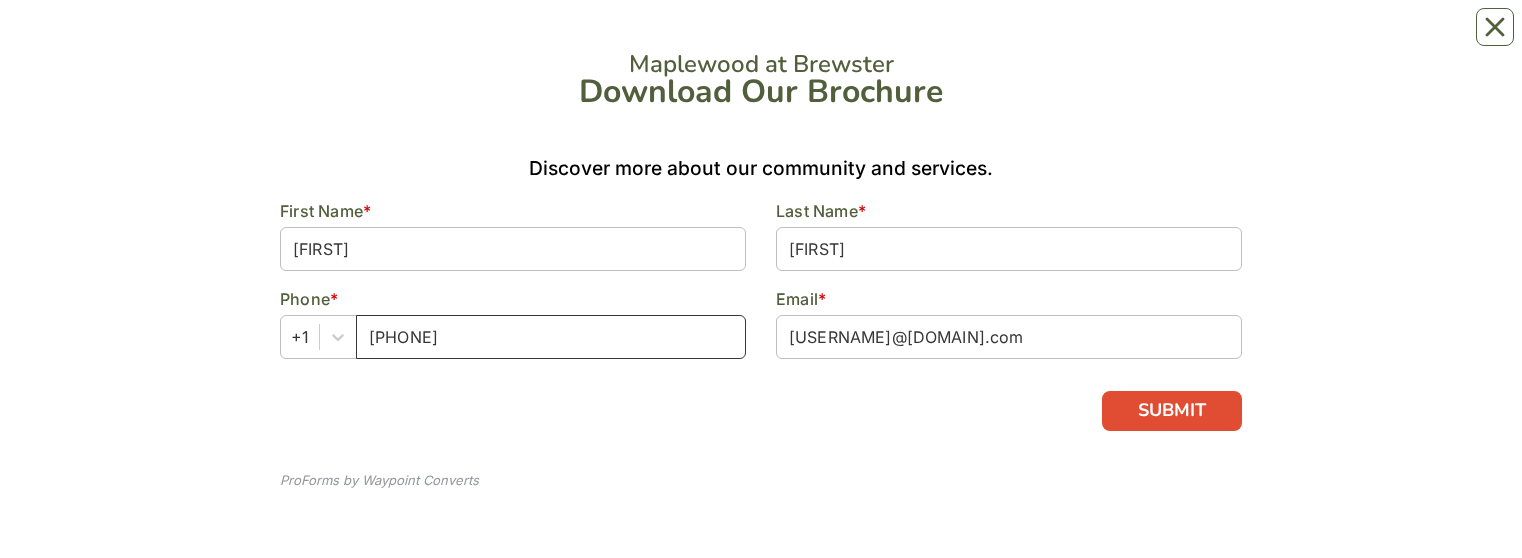 type on "[PHONE]" 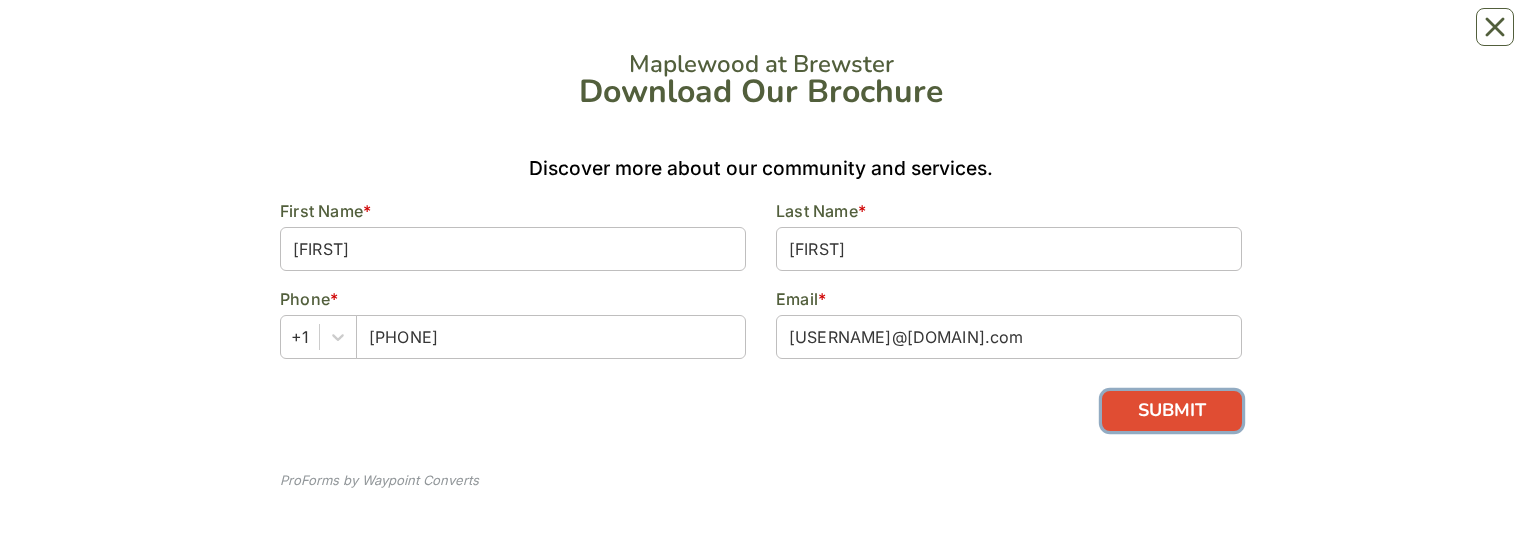 click on "SUBMIT" at bounding box center [1172, 411] 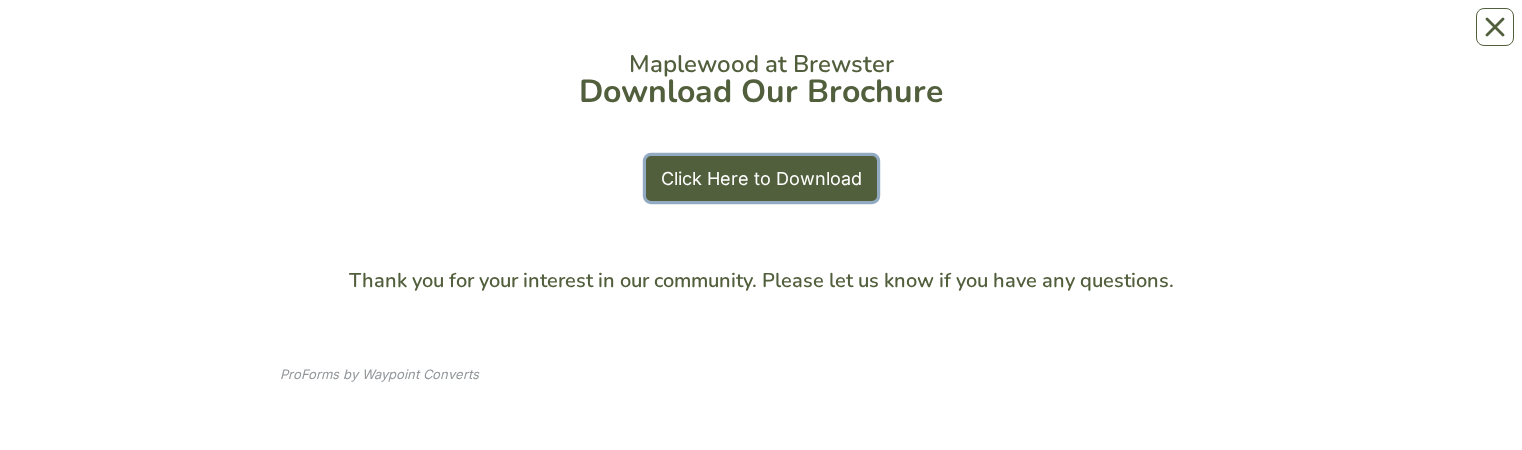 click on "Click Here to Download" at bounding box center (761, 178) 